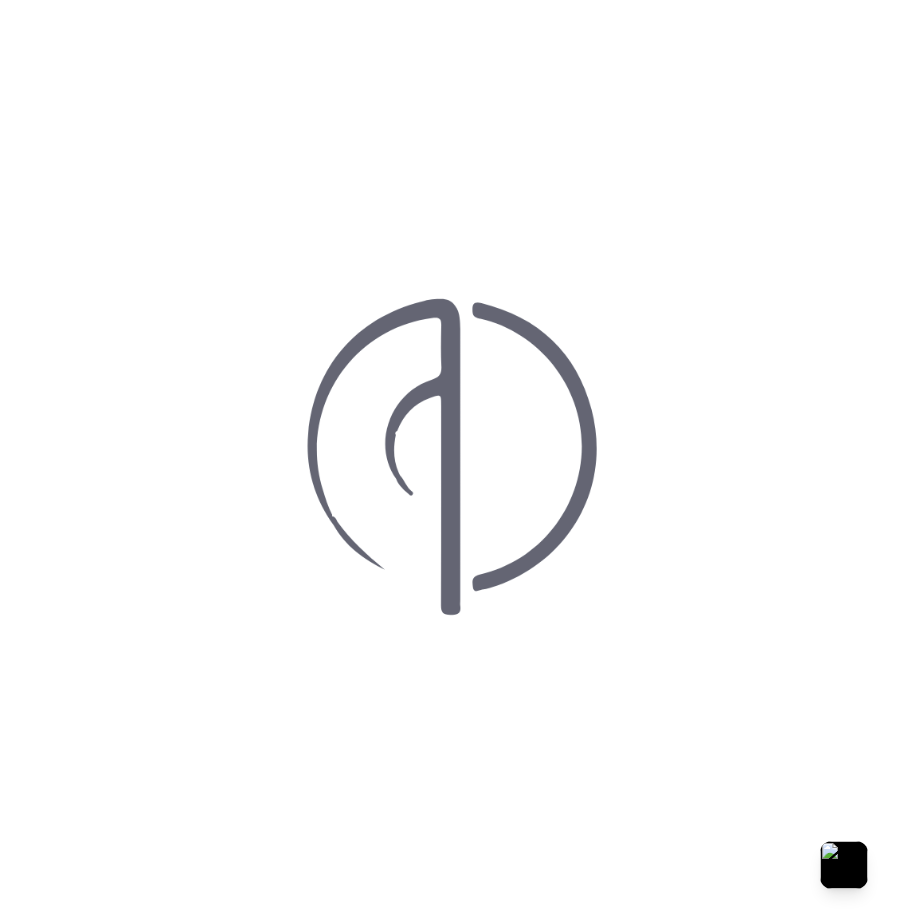 scroll, scrollTop: 0, scrollLeft: 0, axis: both 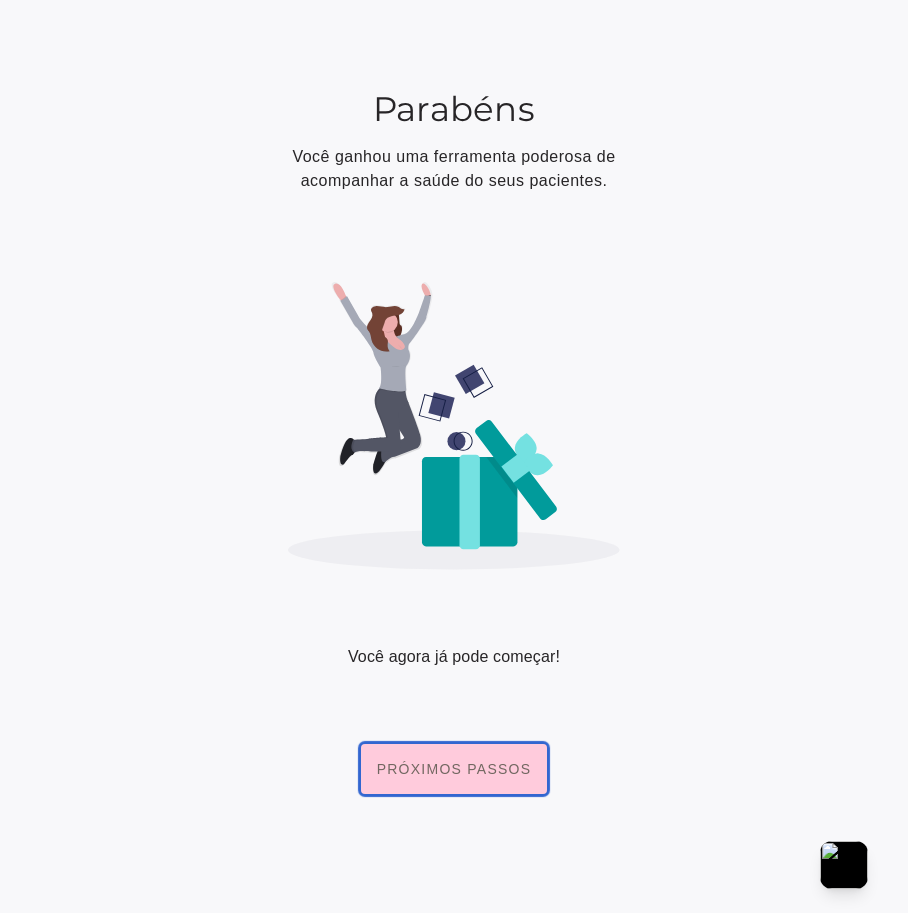 click on "Próximos passos" at bounding box center [0, 0] 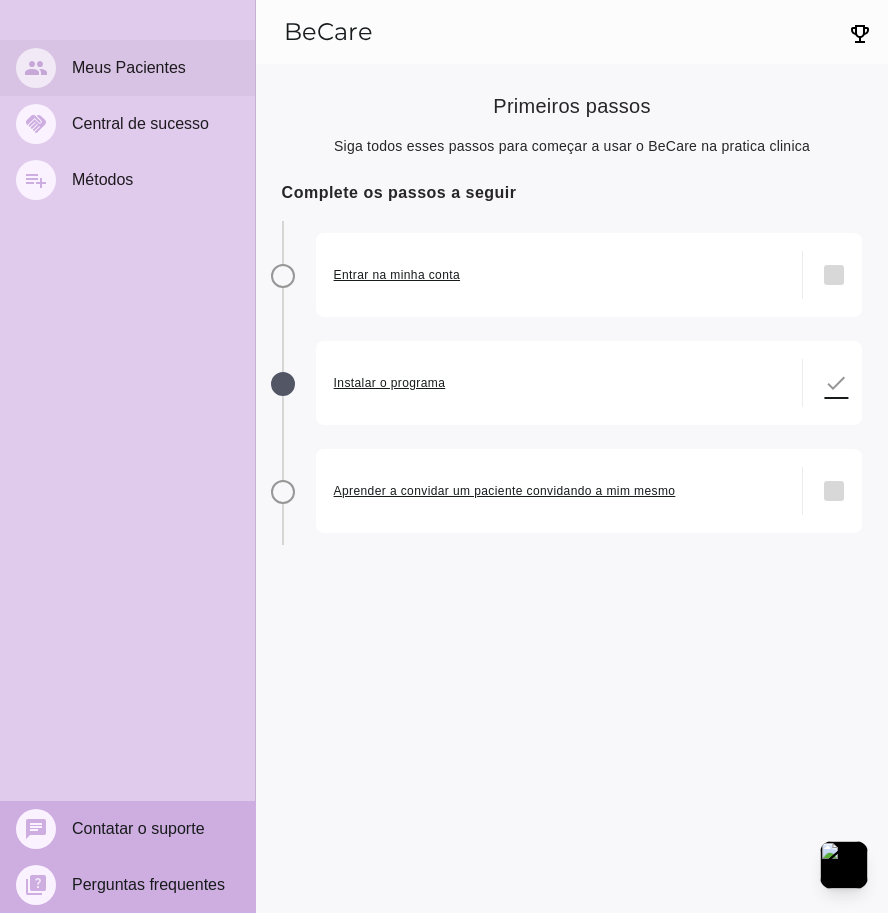 click on "Meus Pacientes" at bounding box center [0, 0] 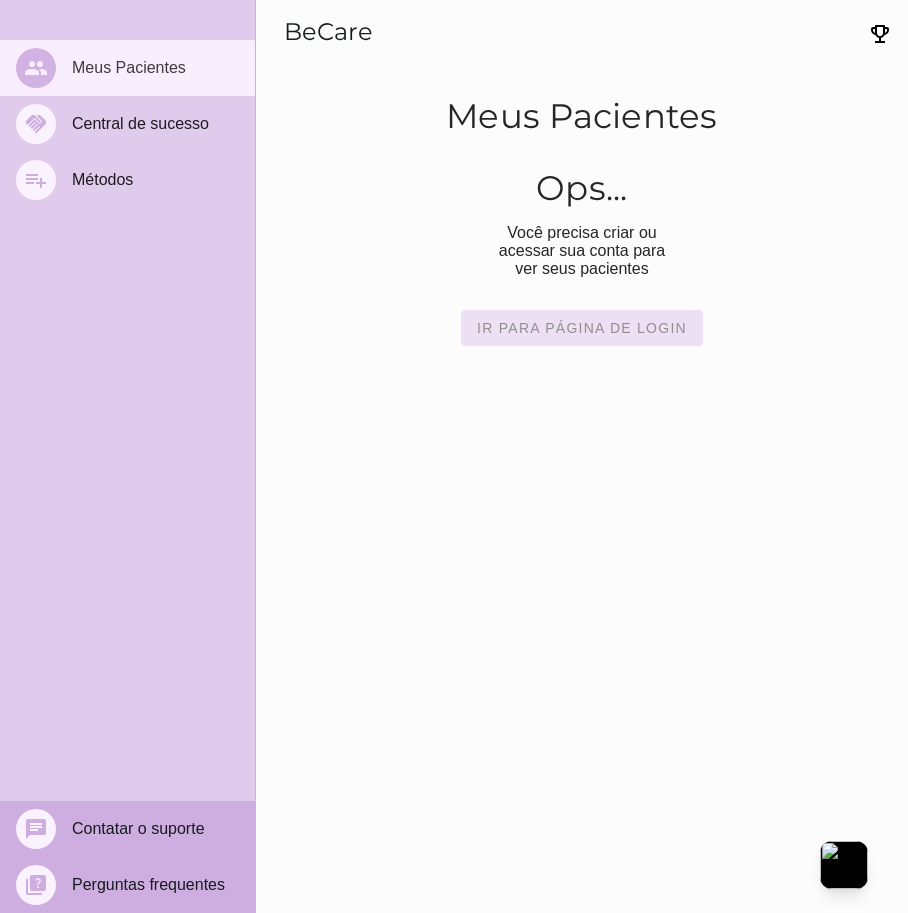 click on "Ir para página de login" at bounding box center (0, 0) 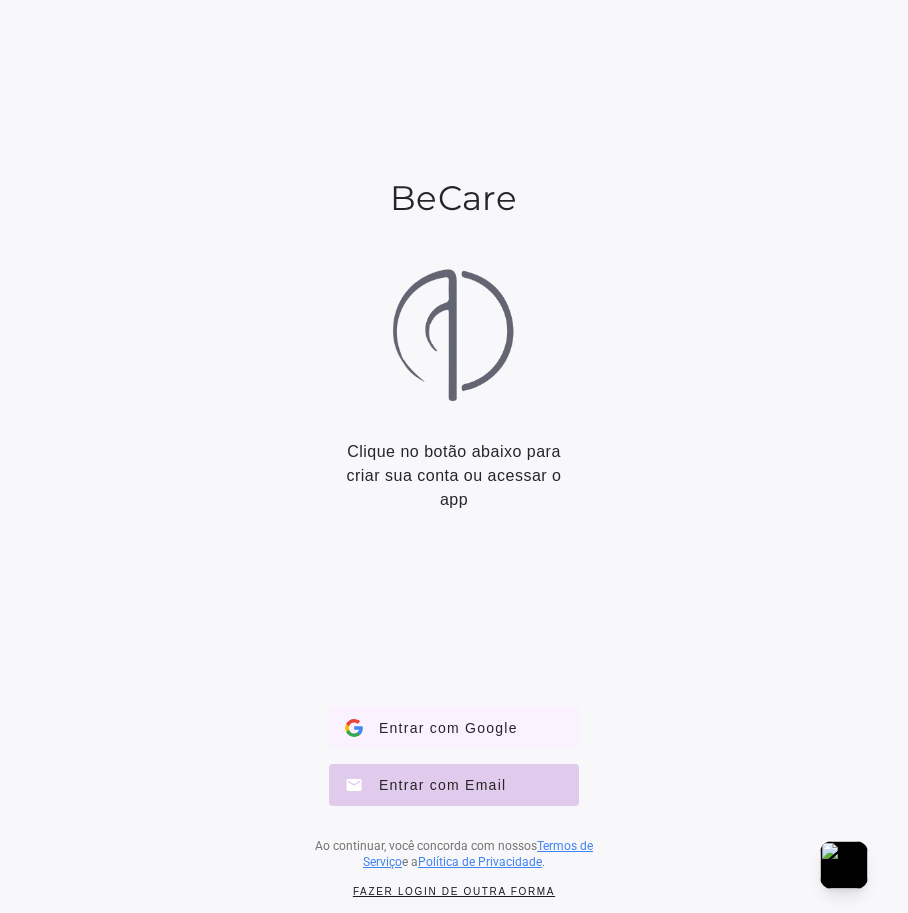 click on "Entrar com Google" at bounding box center (440, 727) 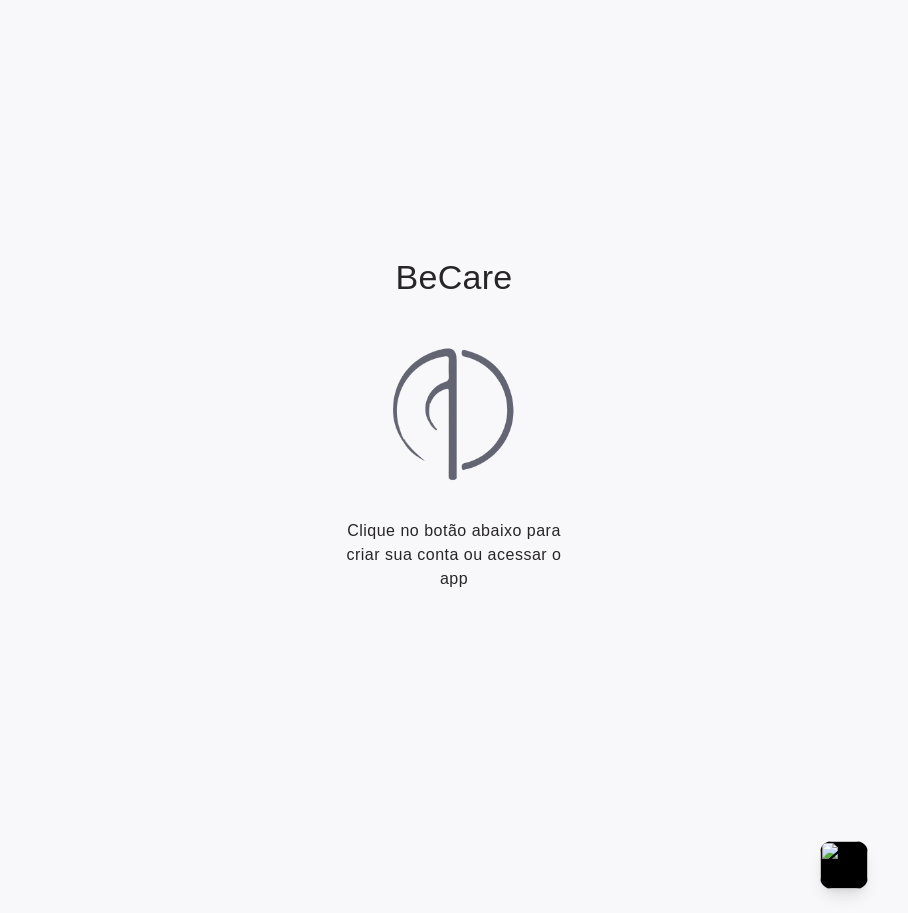 scroll, scrollTop: 0, scrollLeft: 0, axis: both 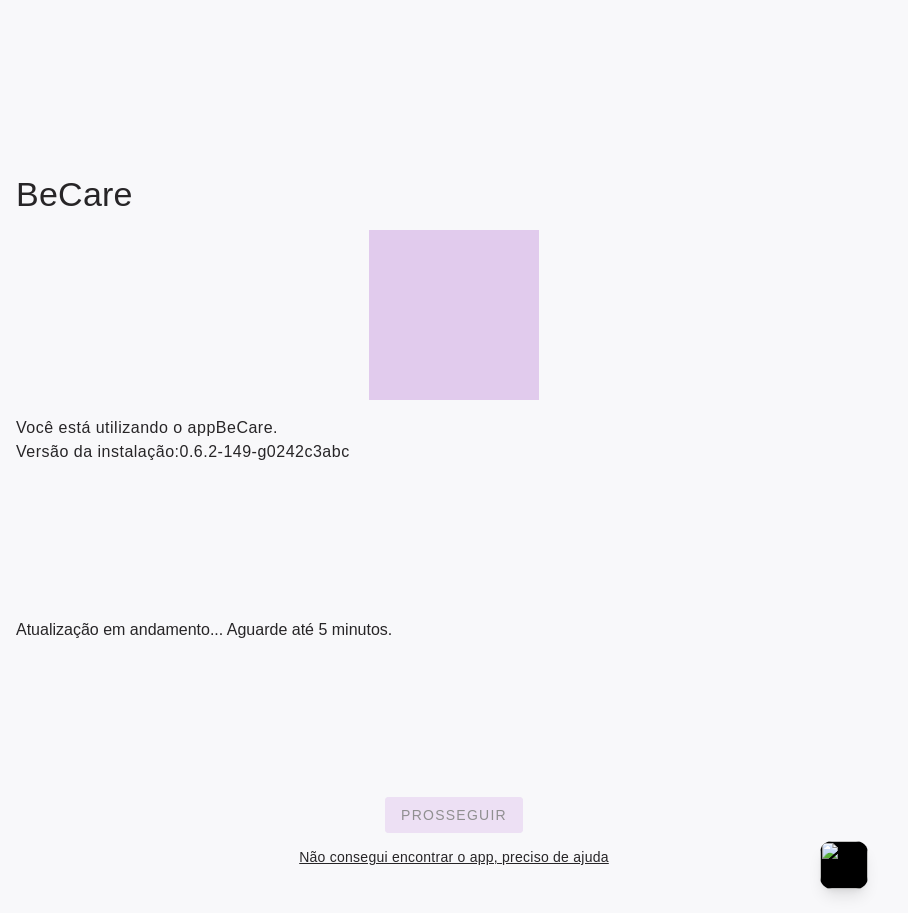 click on "Prosseguir" at bounding box center (0, 0) 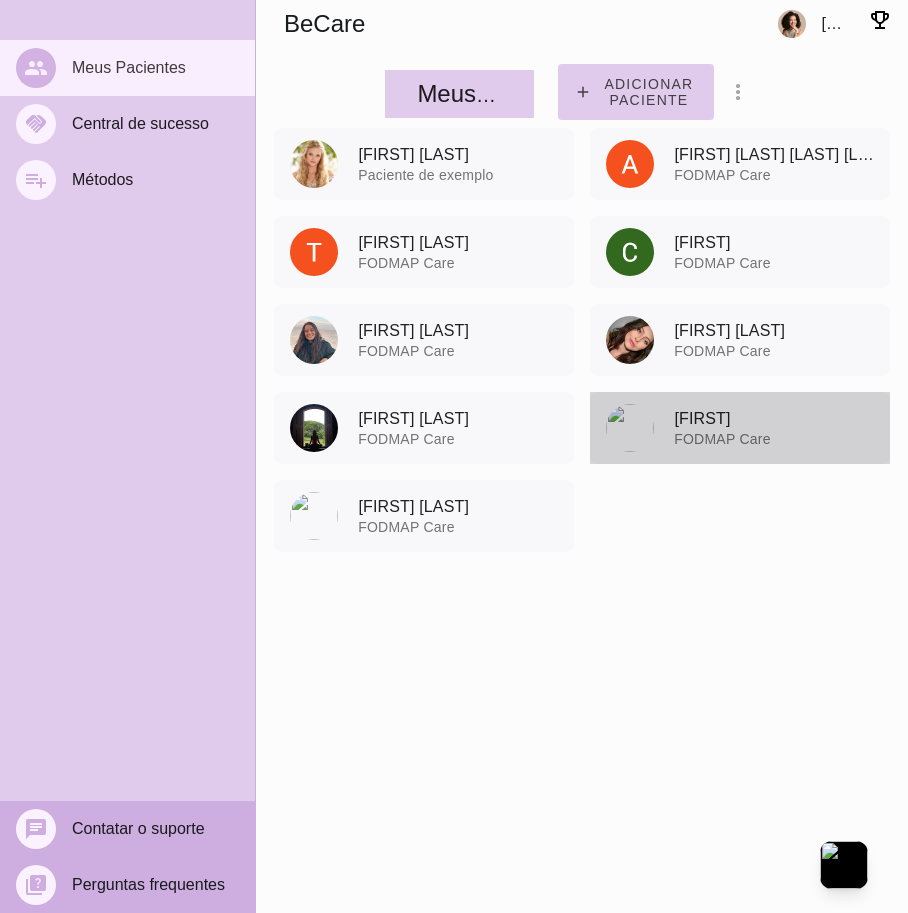click on "FODMAP Care" 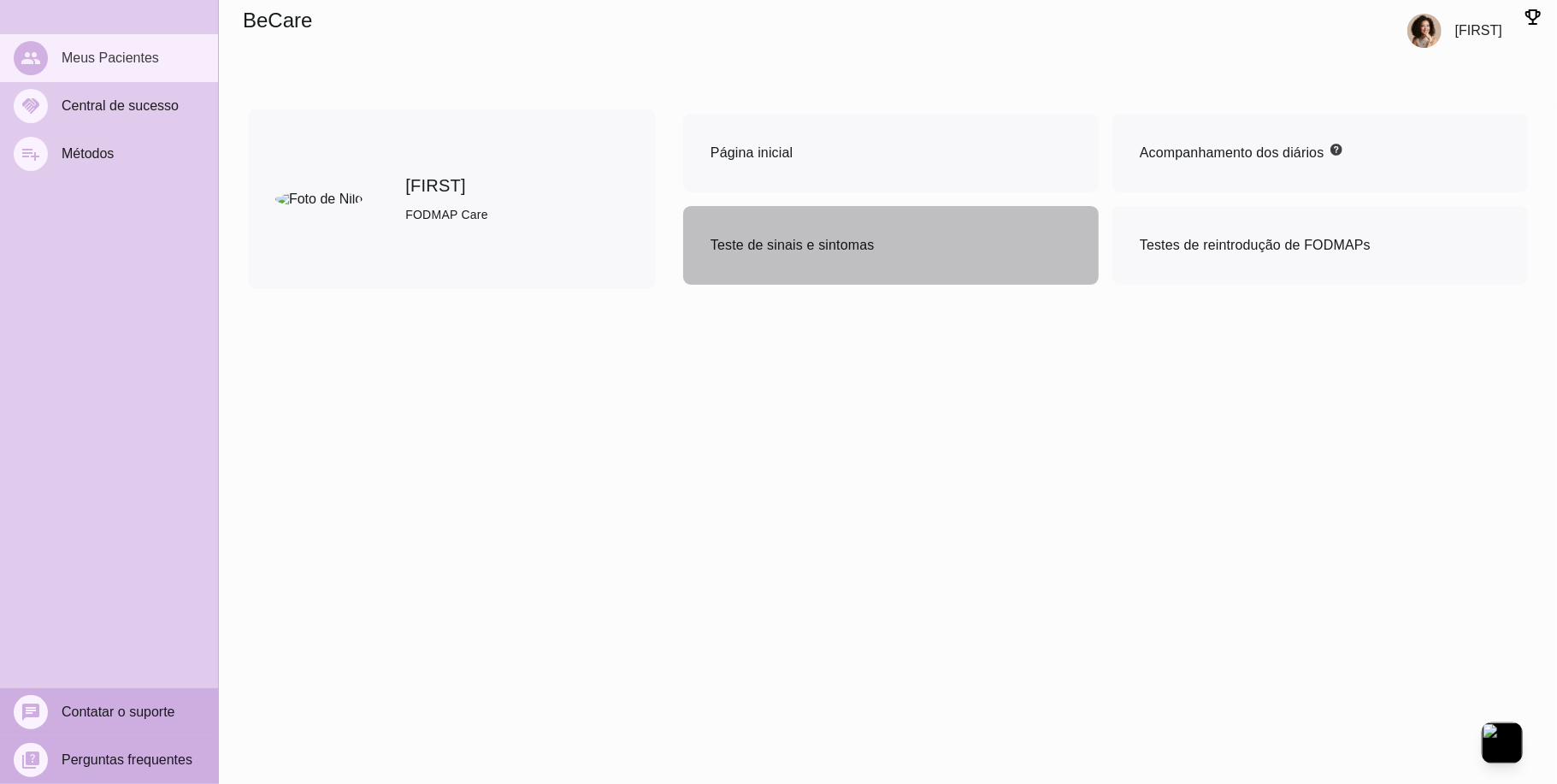 click on "Teste de sinais e sintomas" at bounding box center [793, 245] 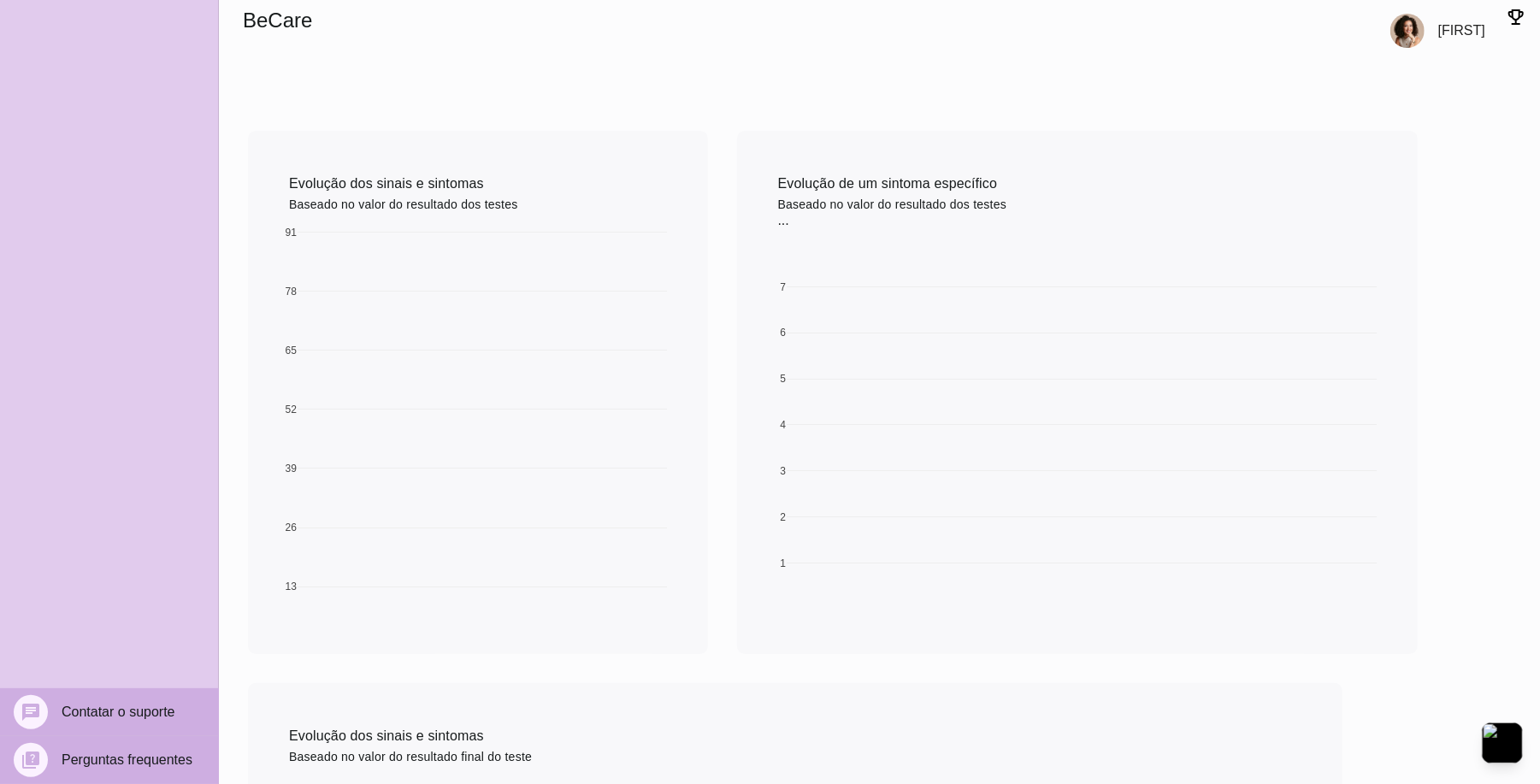 scroll, scrollTop: 0, scrollLeft: 0, axis: both 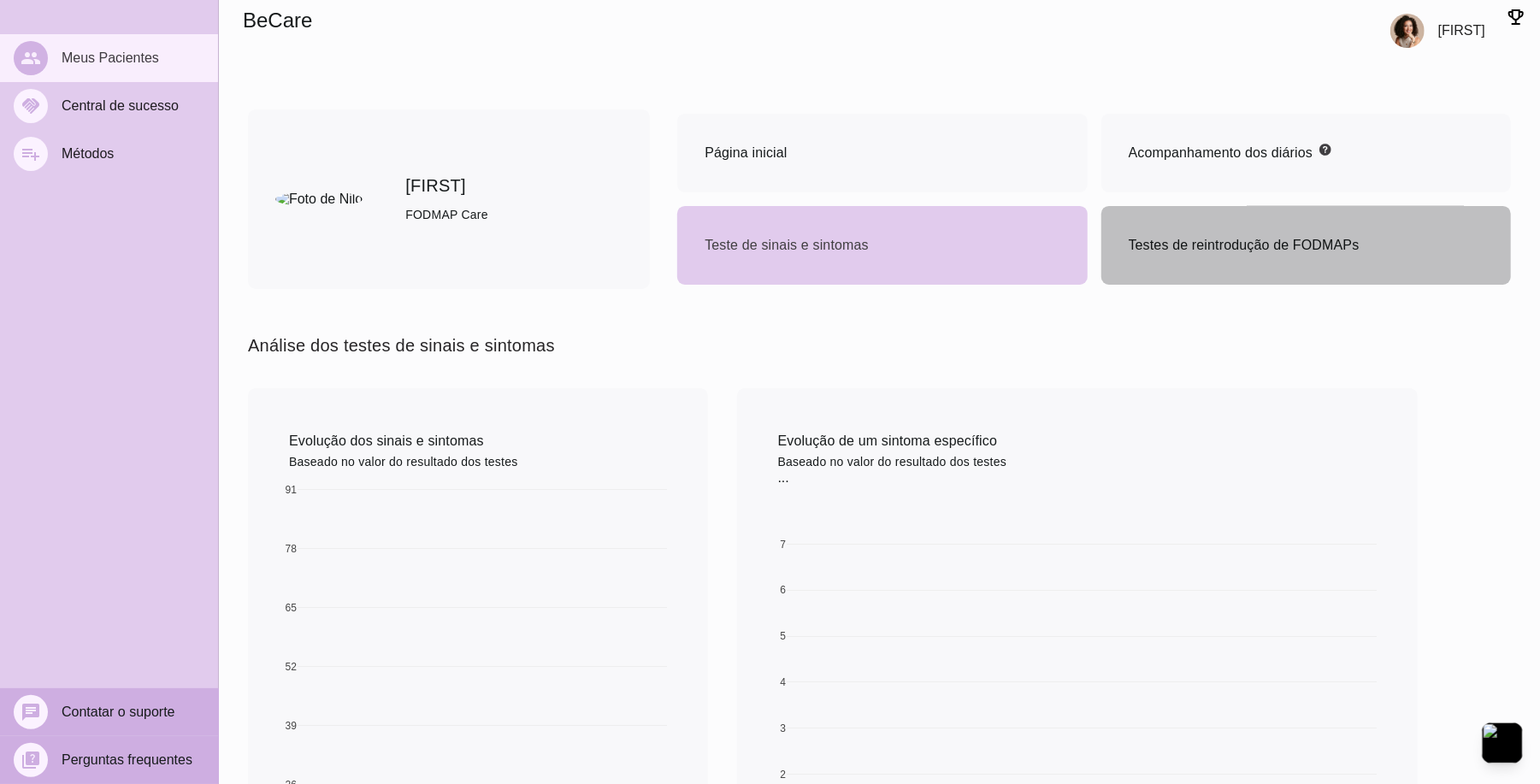 click on "Testes de reintrodução de FODMAPs" at bounding box center (1244, 245) 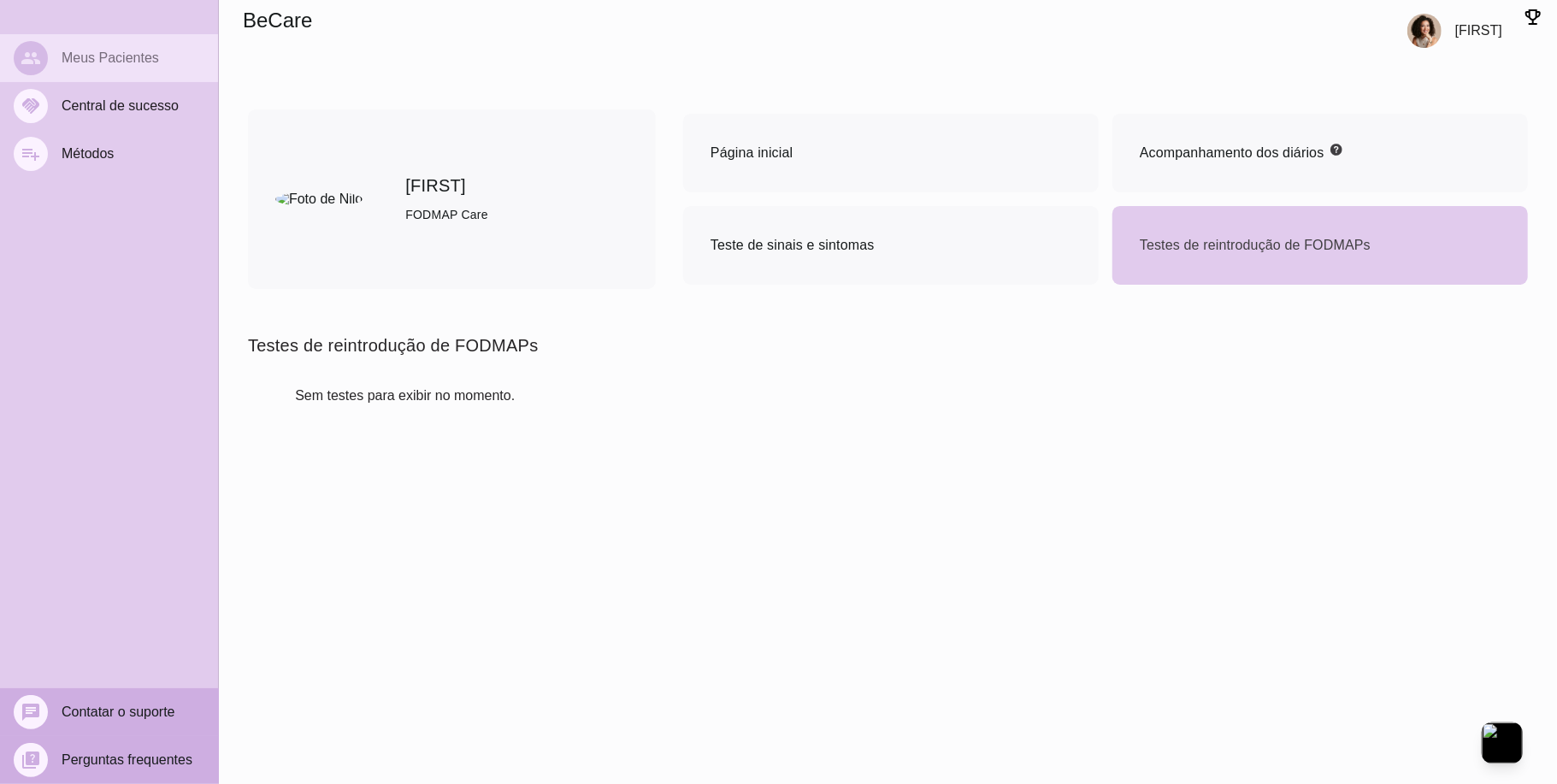 click on "people
Meus Pacientes" at bounding box center (109, 58) 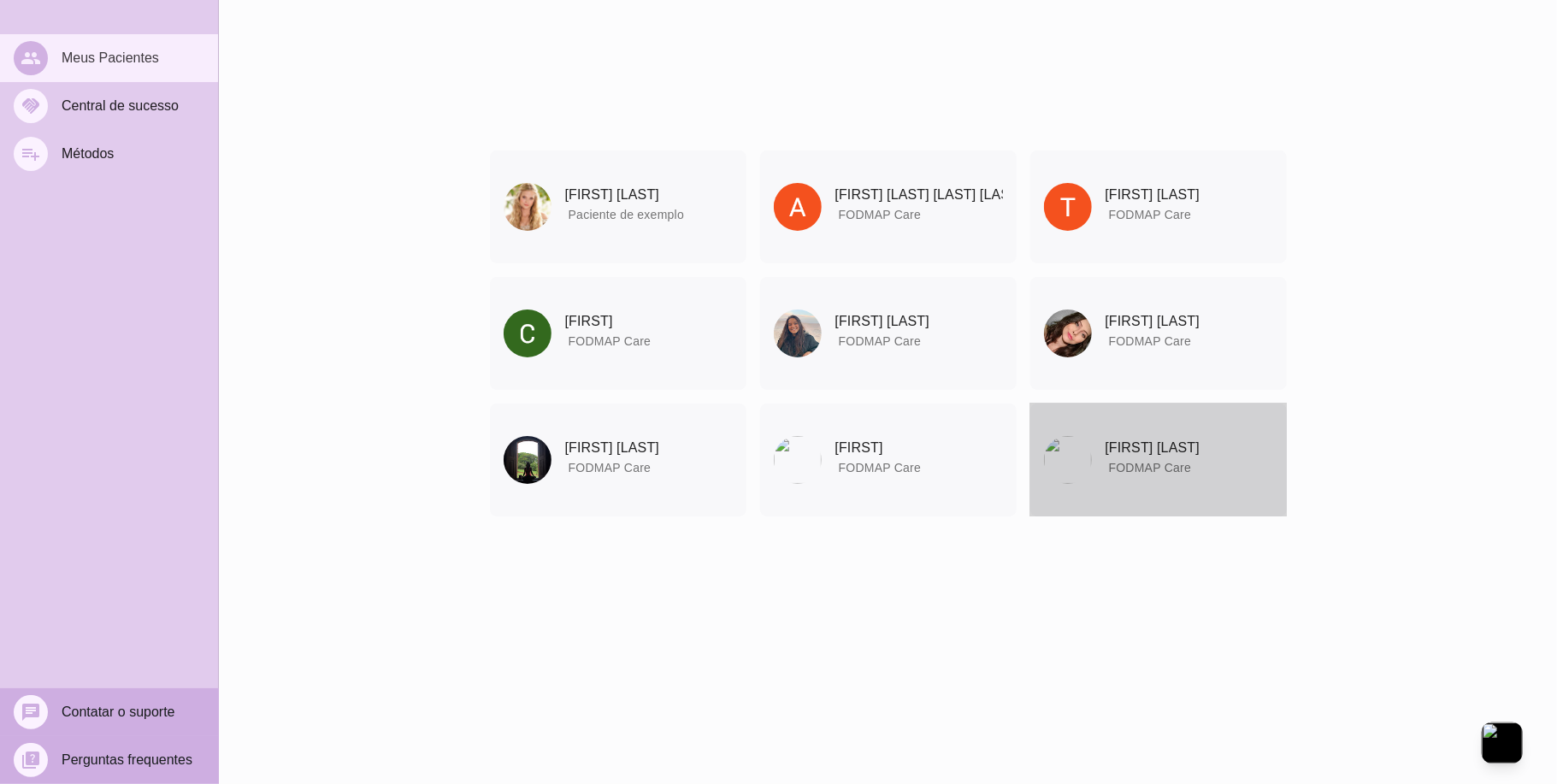click on "[FIRST] [LAST]" 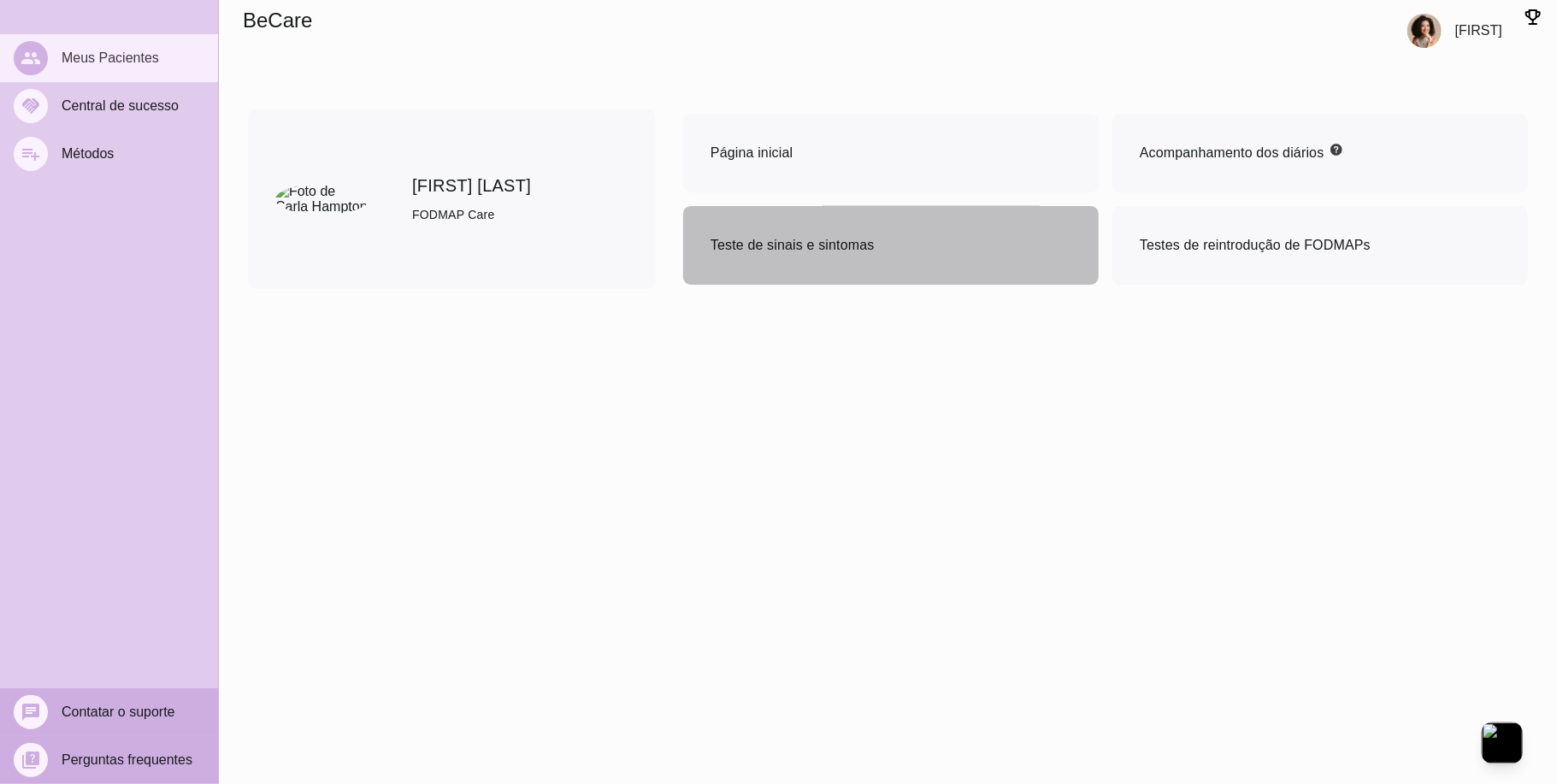 click on "Teste de sinais e sintomas" at bounding box center [793, 245] 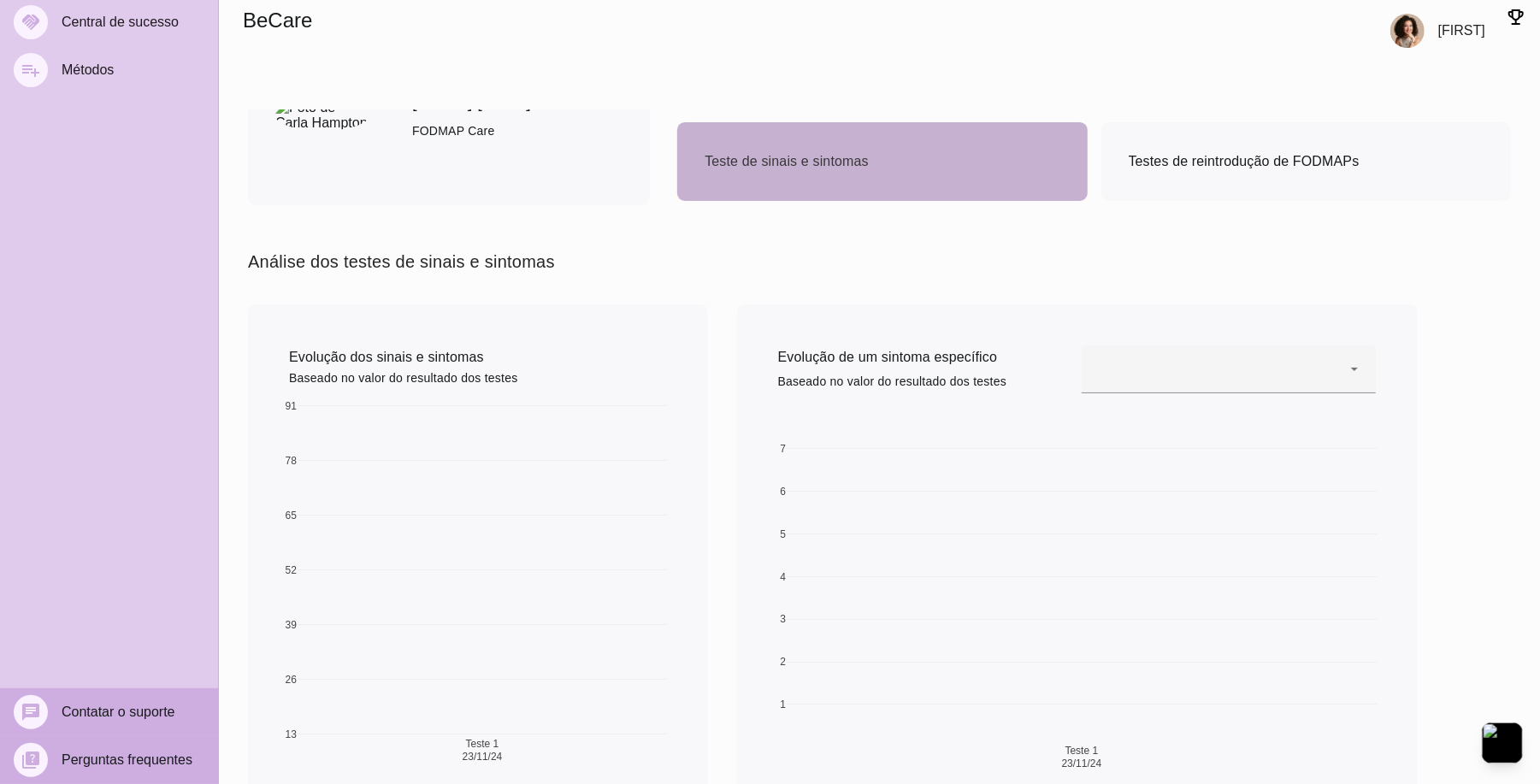 scroll, scrollTop: 0, scrollLeft: 0, axis: both 